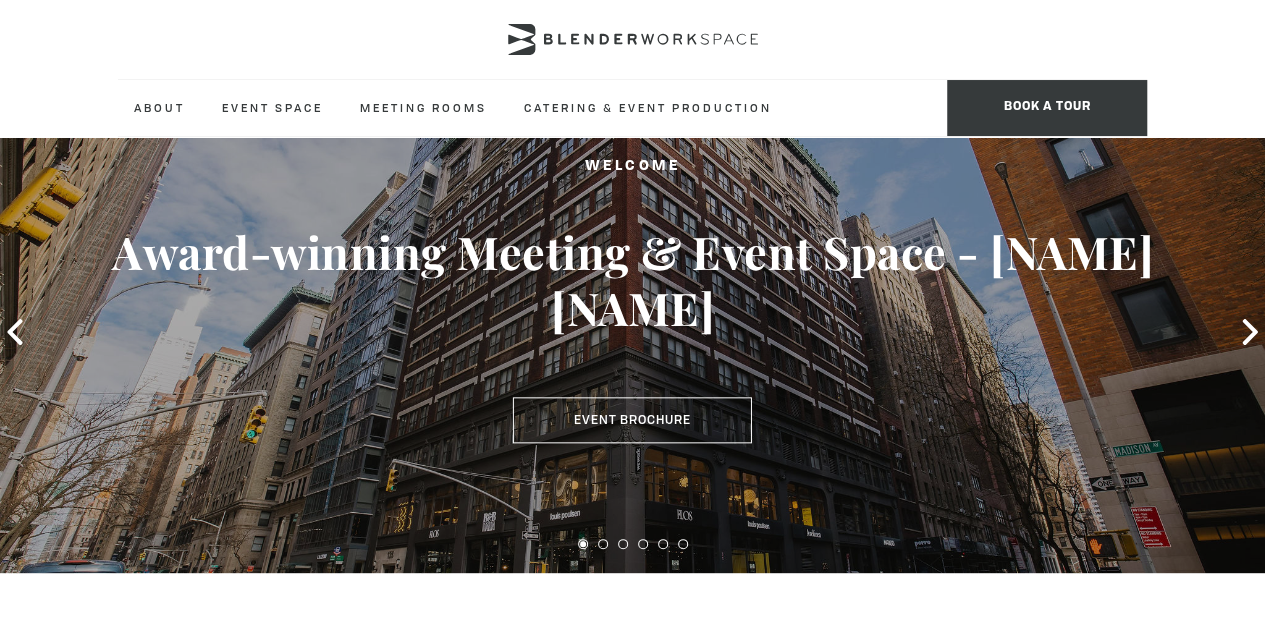 scroll, scrollTop: 0, scrollLeft: 0, axis: both 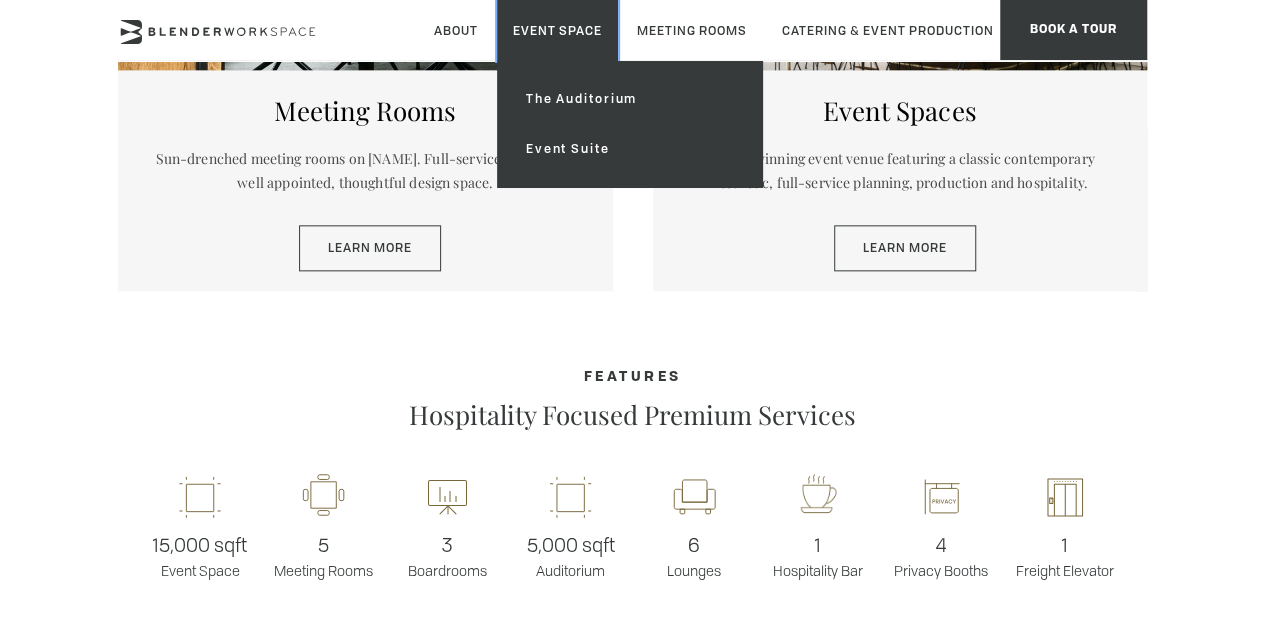 click on "Event Space" at bounding box center (557, 30) 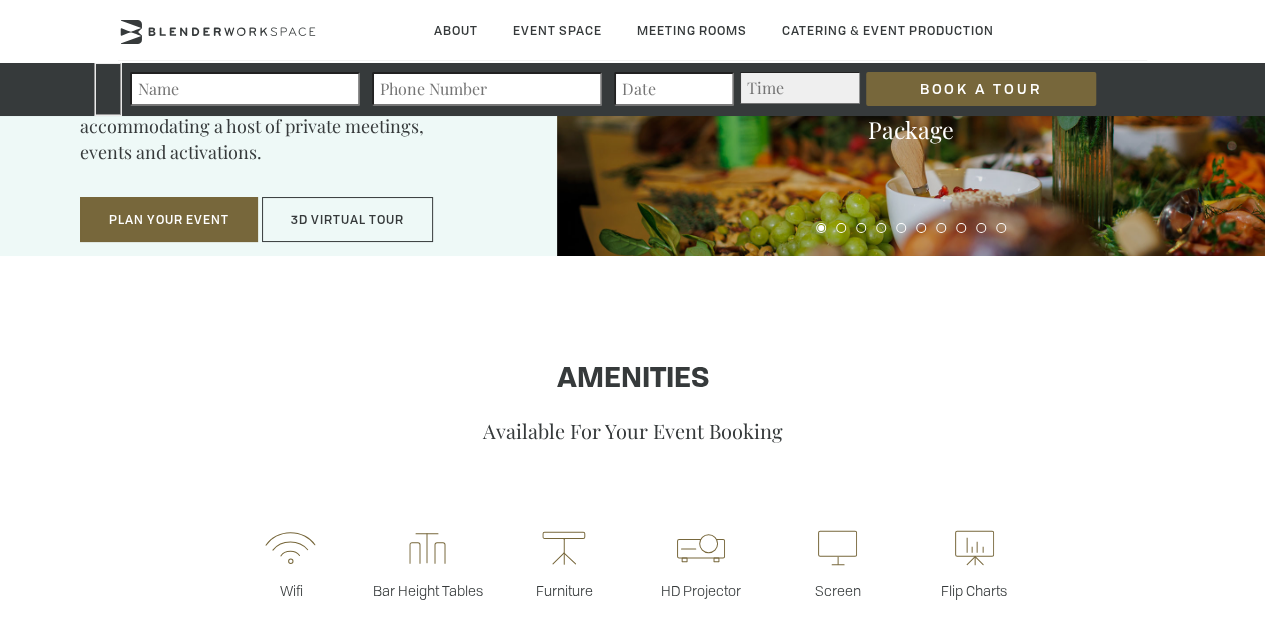 type on "[DATE]" 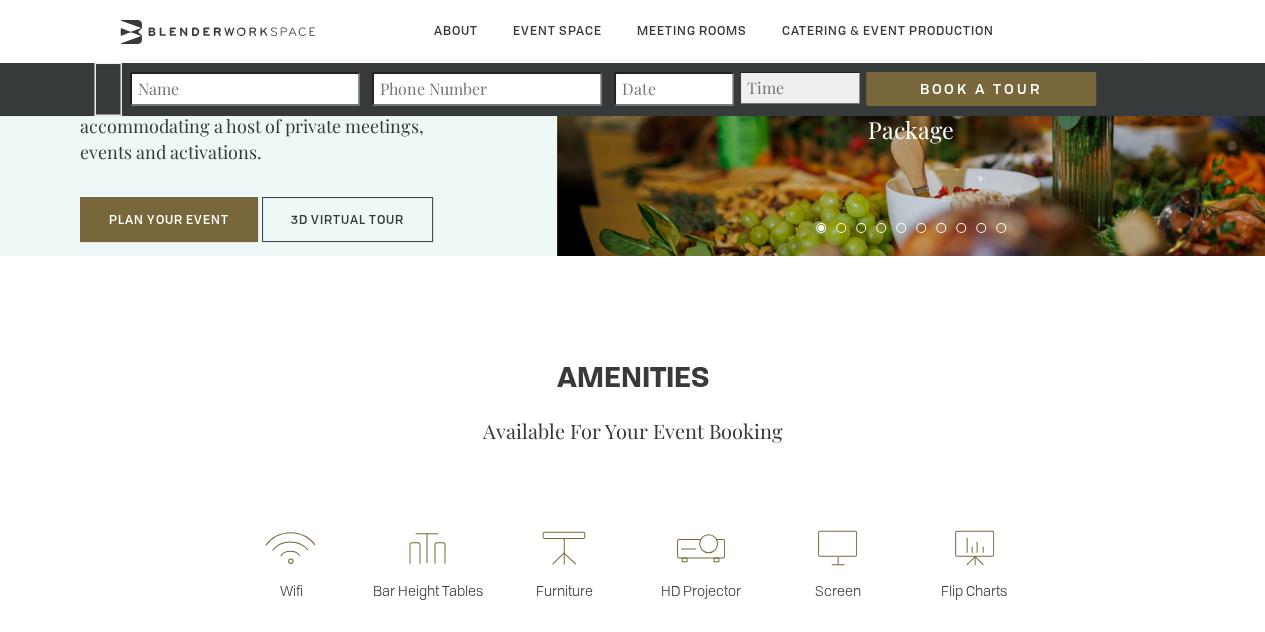 type on "[DATE]" 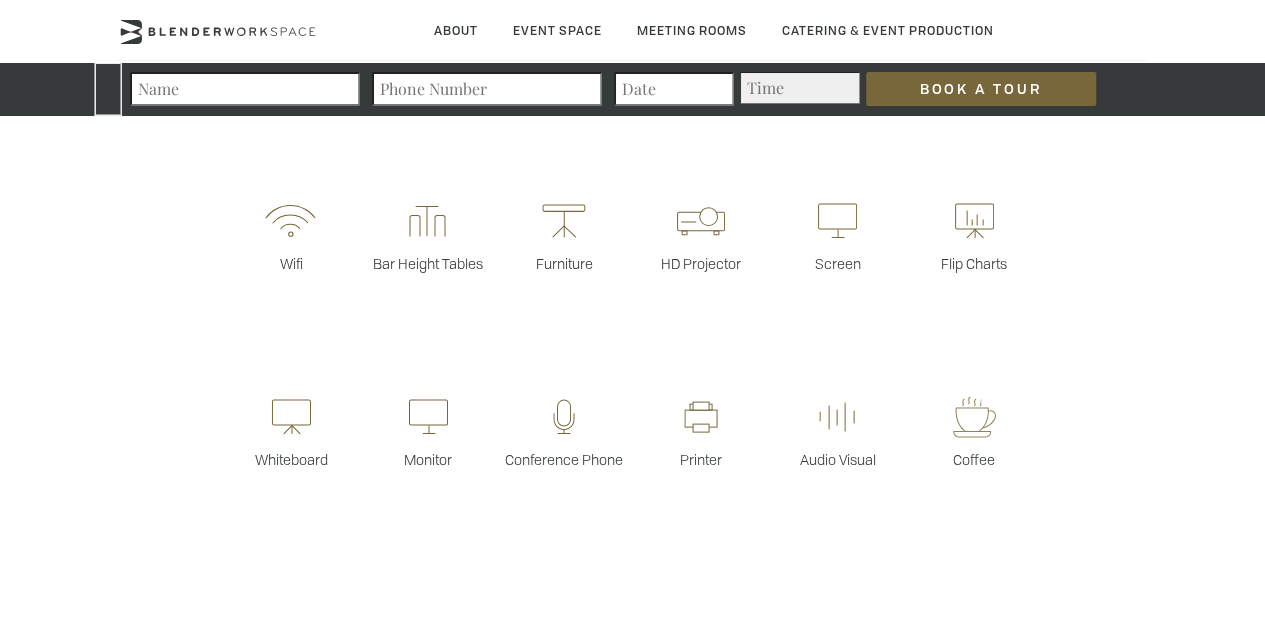 scroll, scrollTop: 0, scrollLeft: 0, axis: both 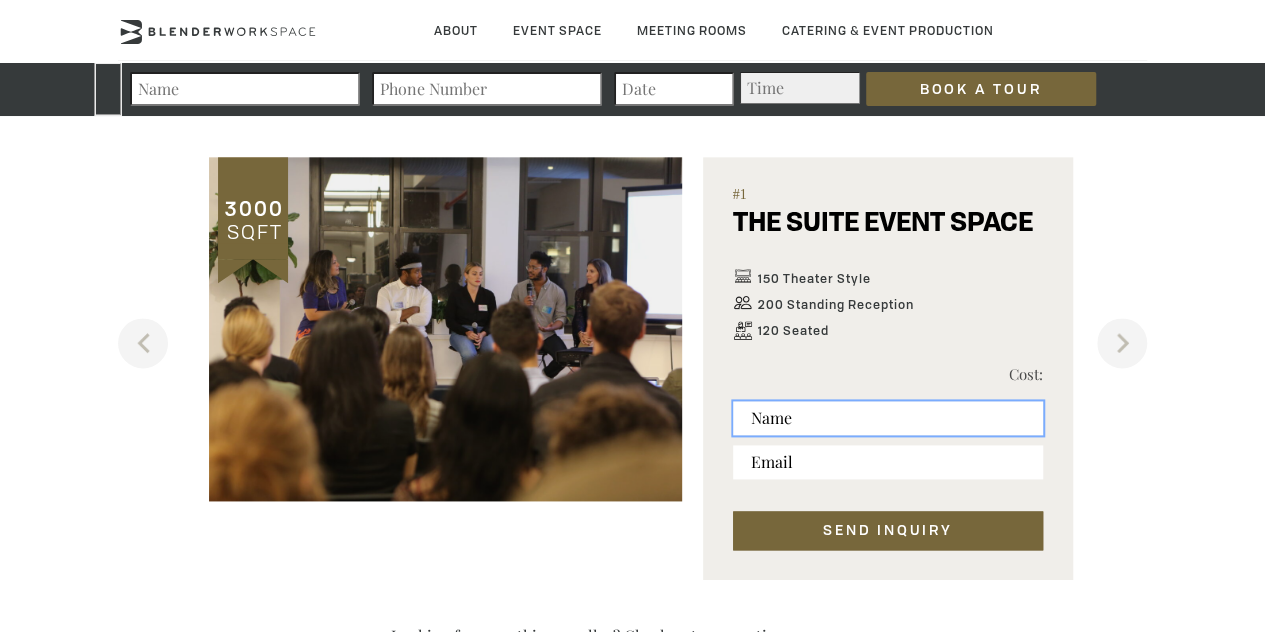 click at bounding box center (888, 418) 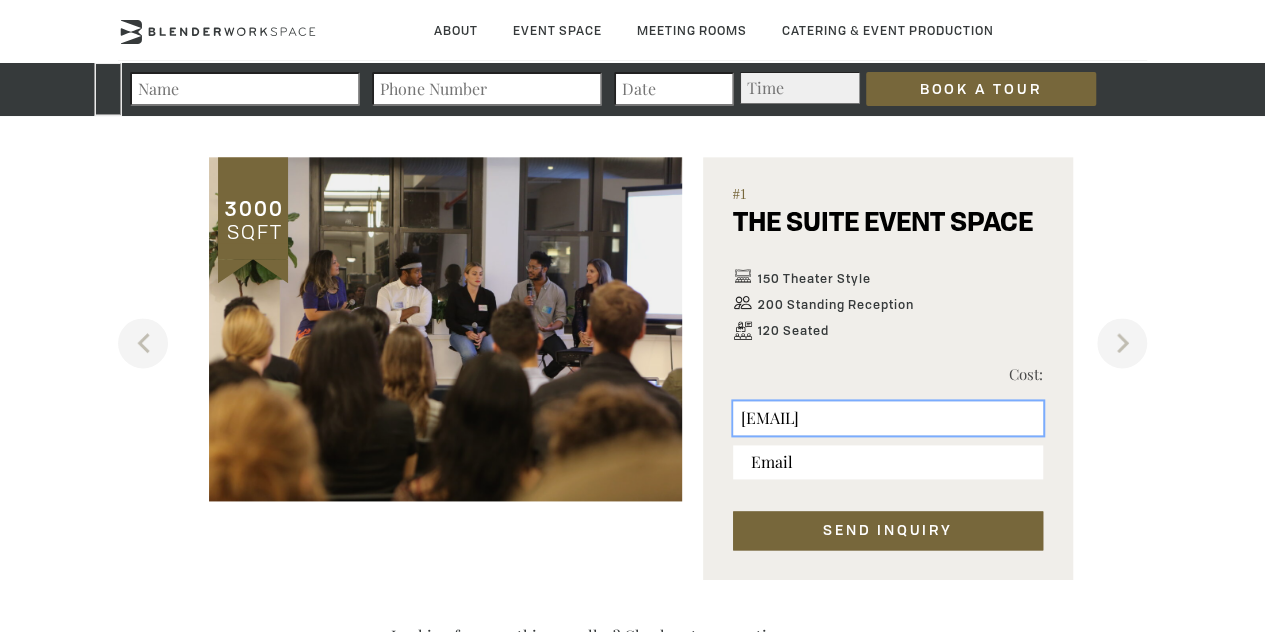 click on "[EMAIL]" at bounding box center (888, 418) 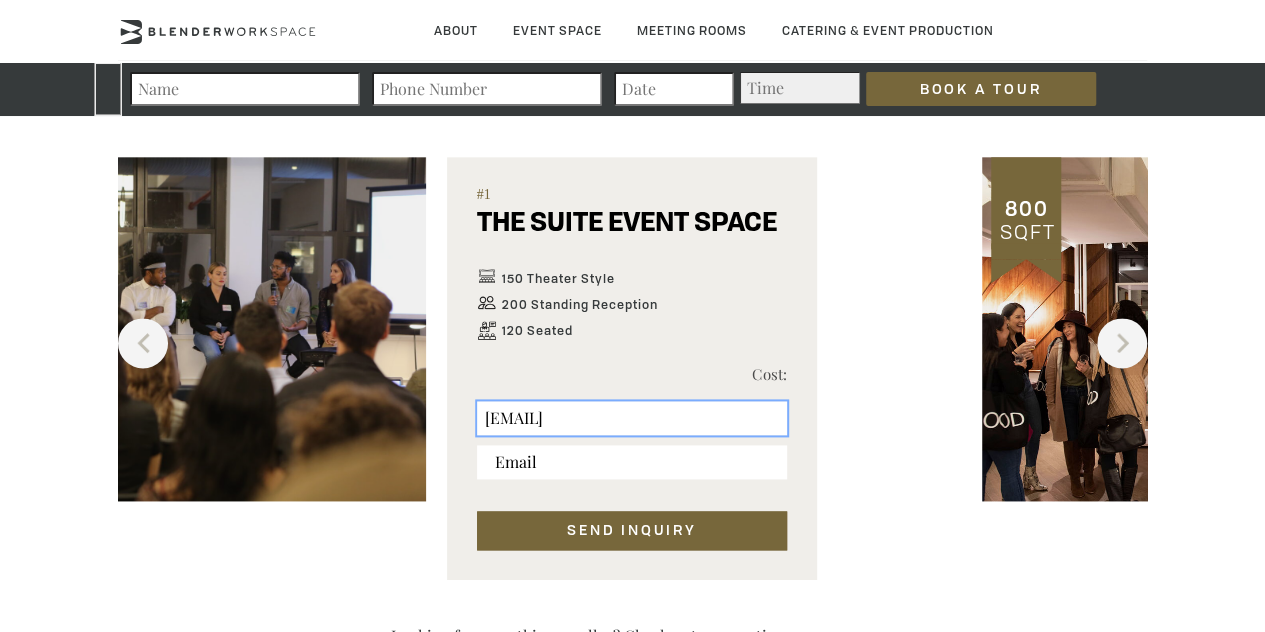 drag, startPoint x: 975, startPoint y: 416, endPoint x: 780, endPoint y: 413, distance: 195.02307 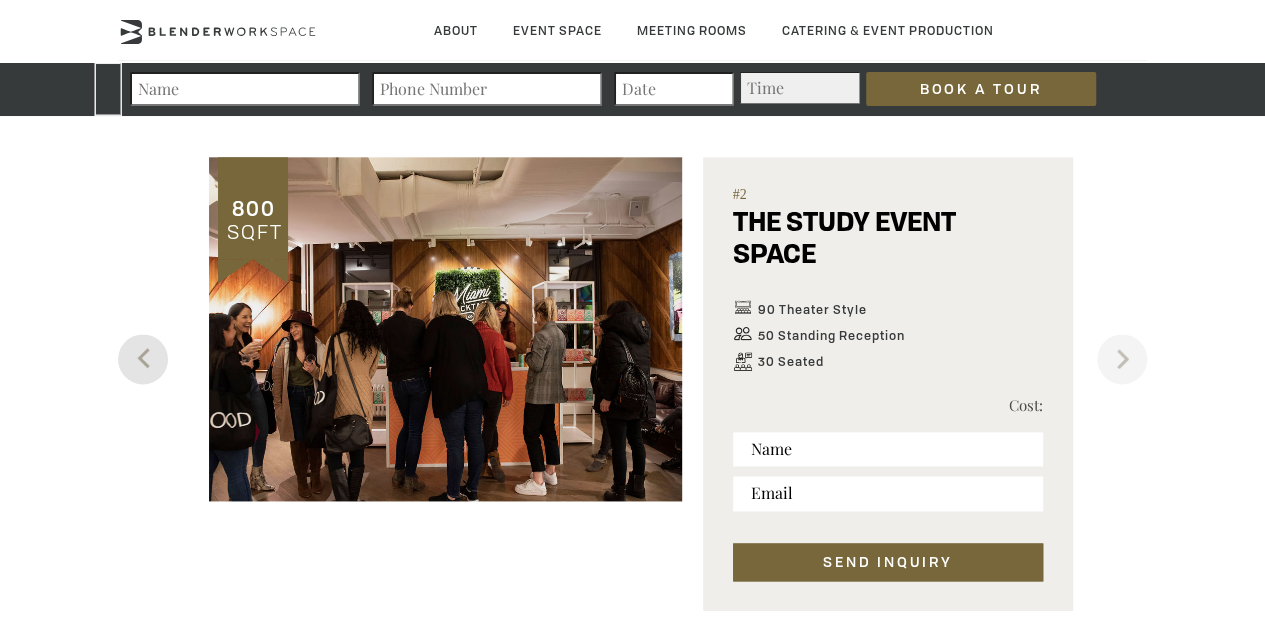 click on "Previous" at bounding box center [143, 359] 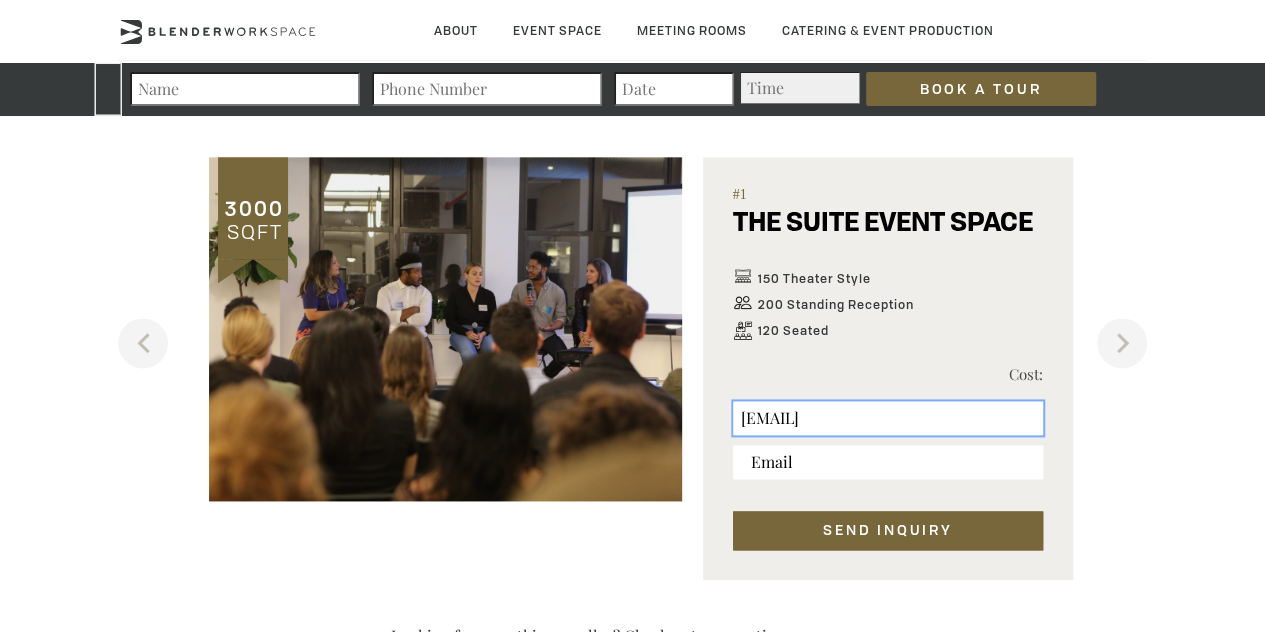 click on "[EMAIL]" at bounding box center (888, 418) 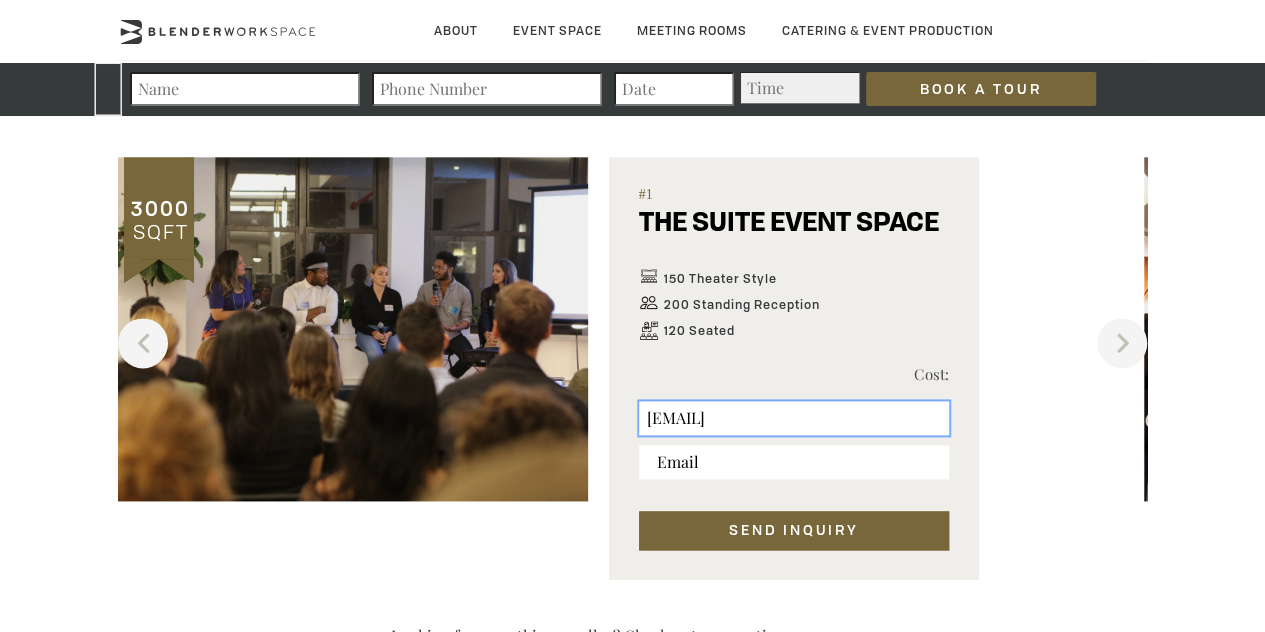 drag, startPoint x: 976, startPoint y: 418, endPoint x: 894, endPoint y: 409, distance: 82.492424 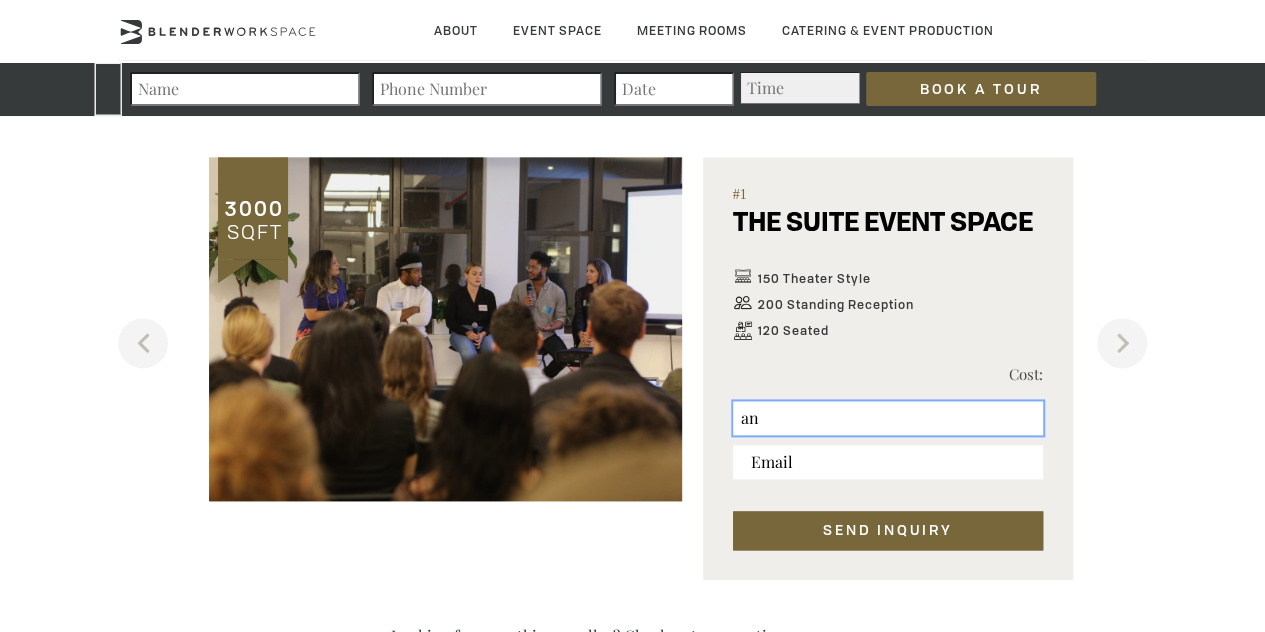 type on "a" 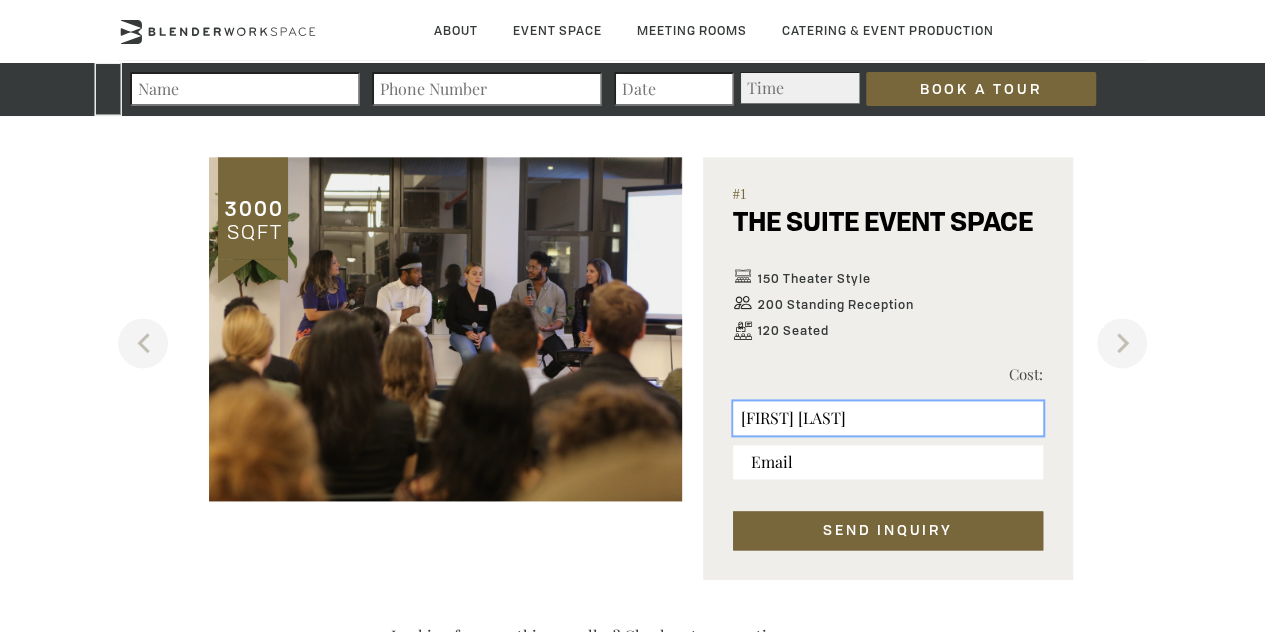 type on "[FIRST] [LAST]" 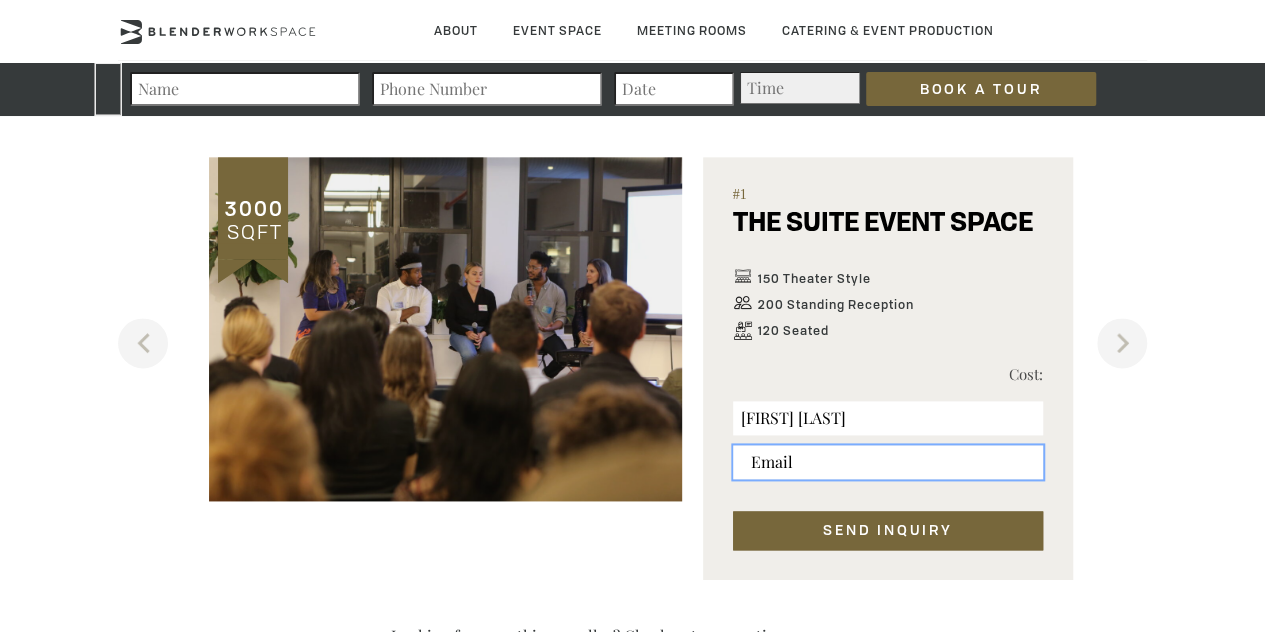 click at bounding box center (888, 462) 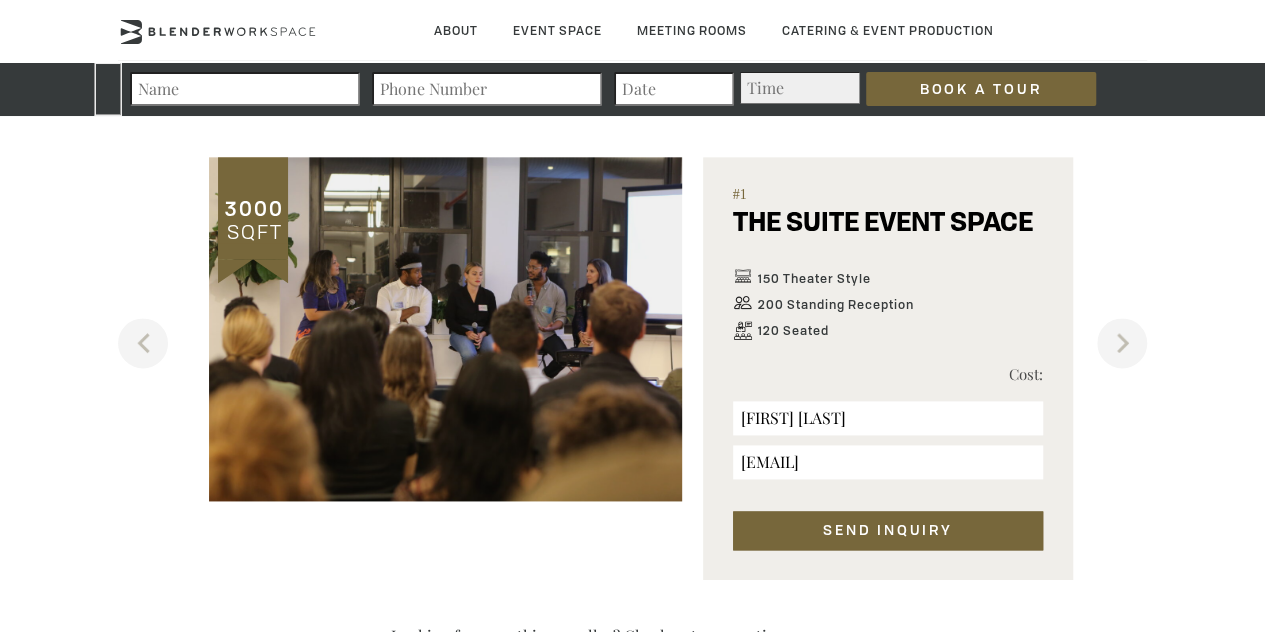 click on "Skip to main content
About
Global Collective
Journal
Event Space
The Auditorium
Event Suite
Meeting Rooms
Meeting Room Madison
Meeting Room Flatiron
Meeting Room Fifth Ave
Meeting Room Park South
Meeting Room NoMad
Meeting Room Alcove
Virtual Office
Catering & Event Production
Hotels
Floral & Styling
Book a Tour
FOLLOW US
Tour
BOOK A TOUR
Book A Tour. The Blender experience is  better in-person." at bounding box center (632, 2274) 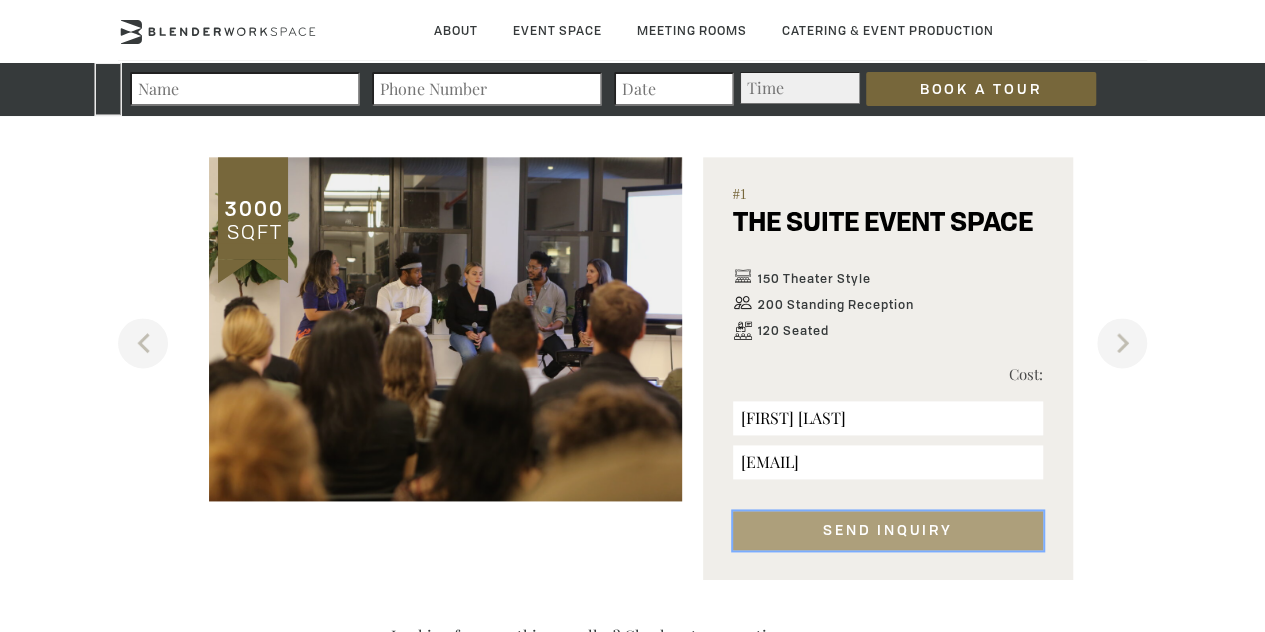 click on "SEND INQUIRY" at bounding box center (888, 530) 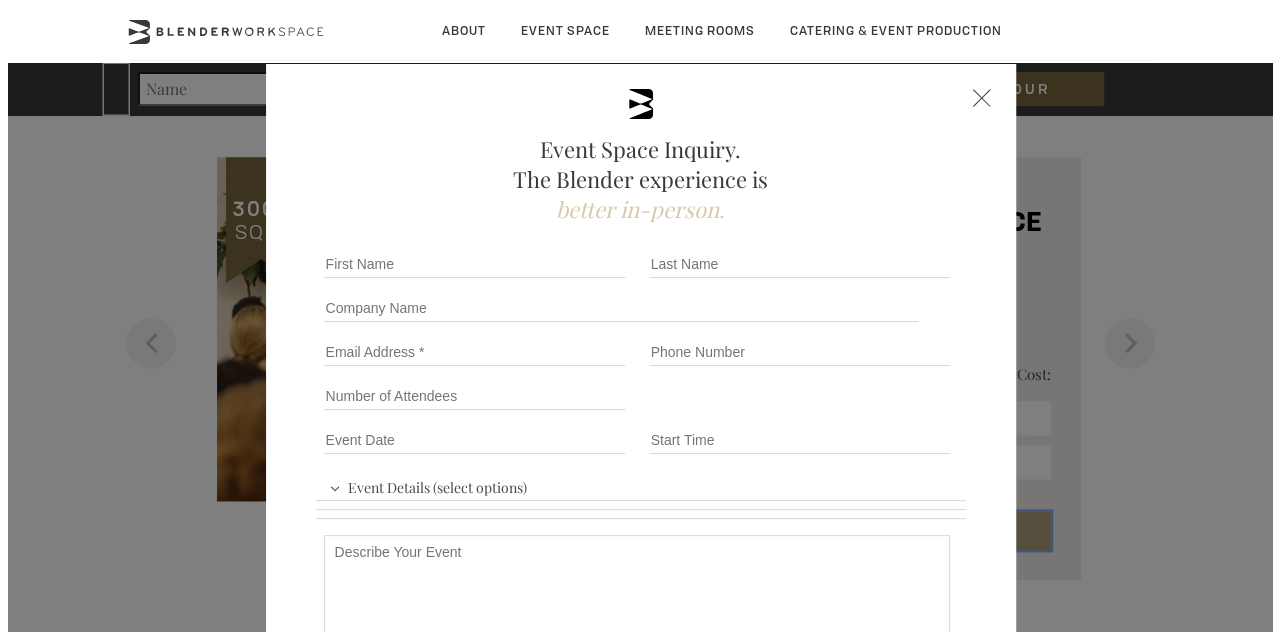 scroll, scrollTop: 1133, scrollLeft: 0, axis: vertical 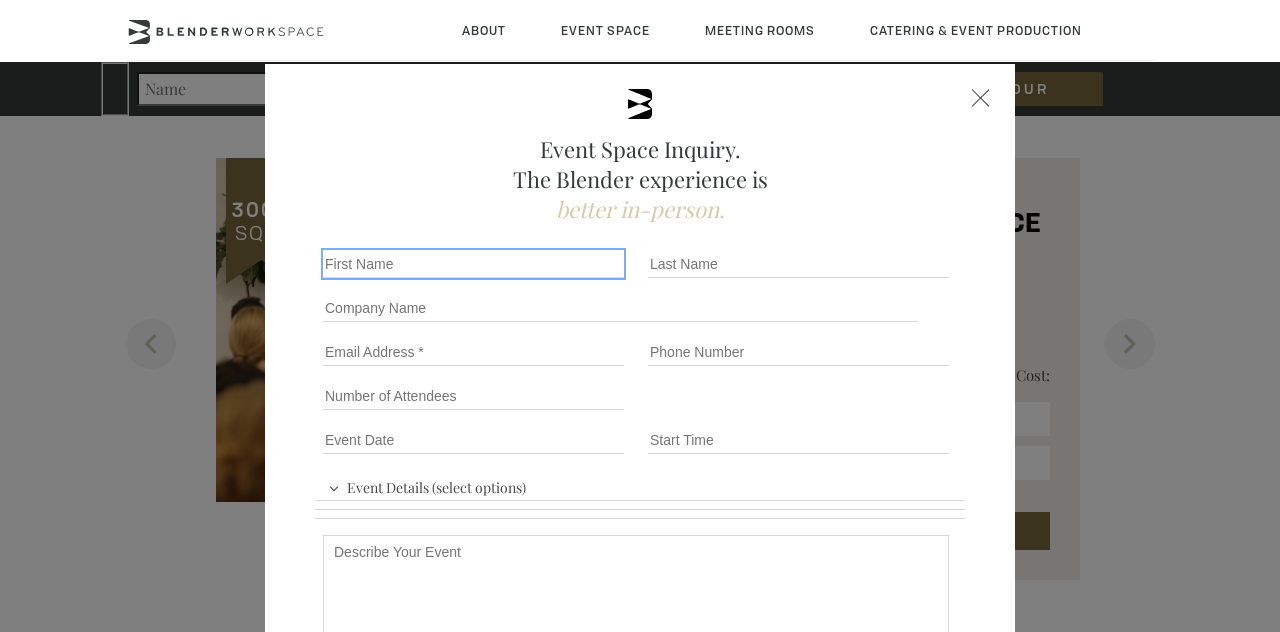 click on "[FIRST]" at bounding box center (473, 264) 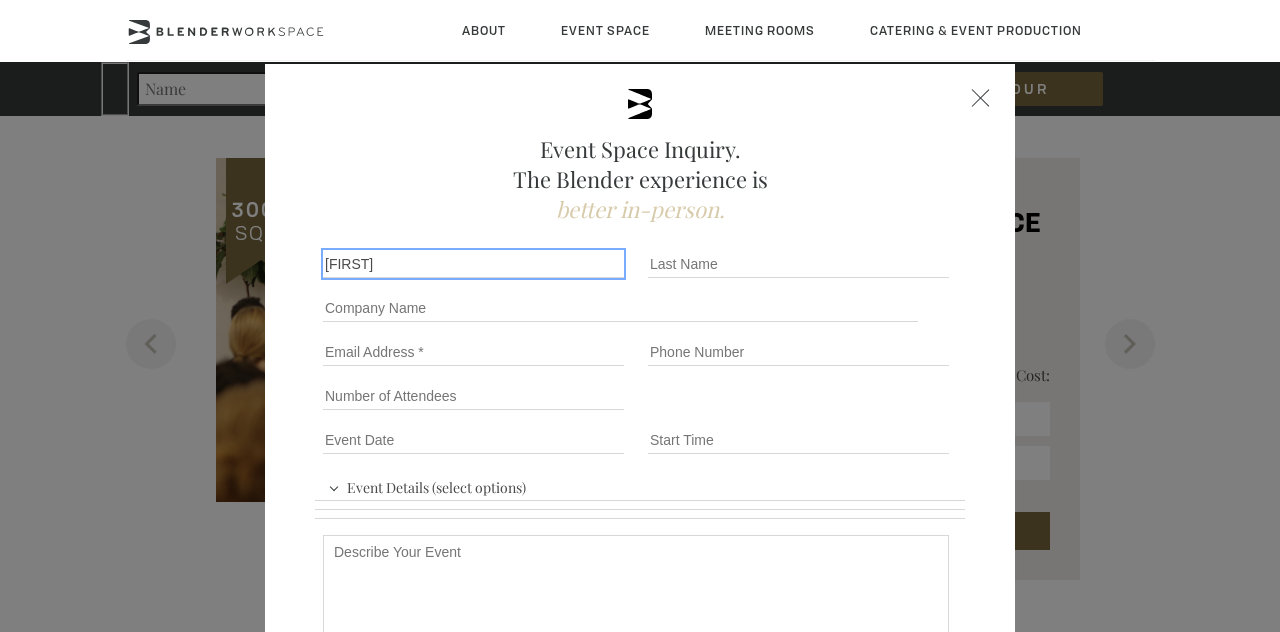 type on "[FIRST]" 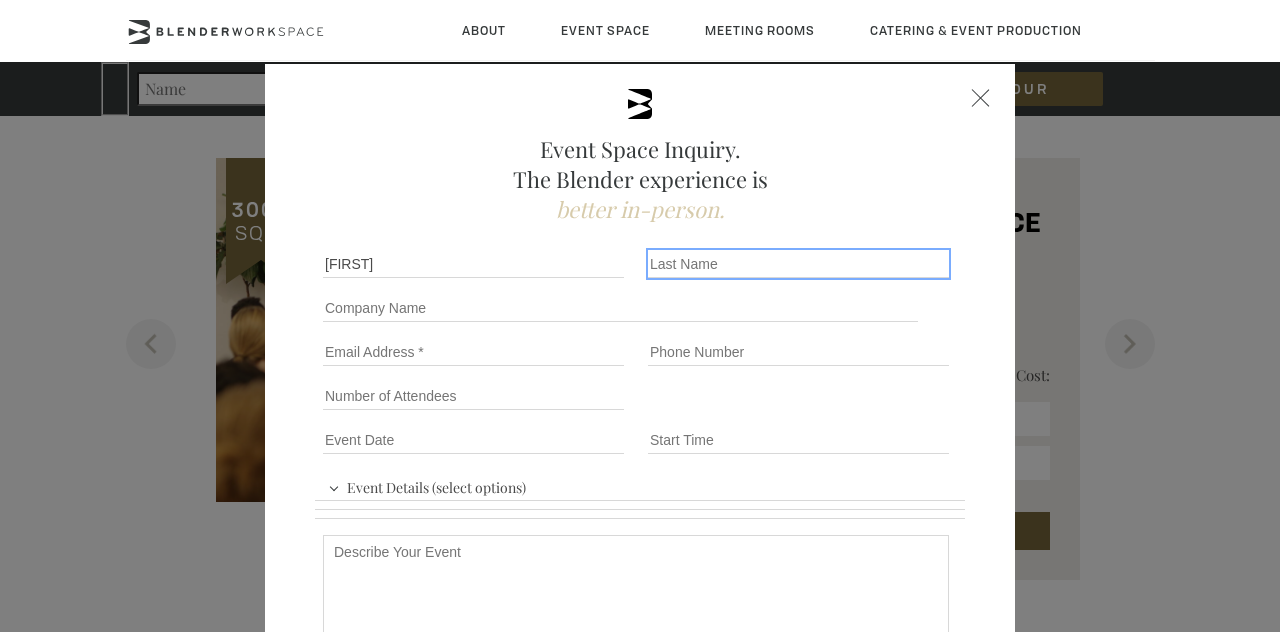 click on "[LAST]" at bounding box center (798, 264) 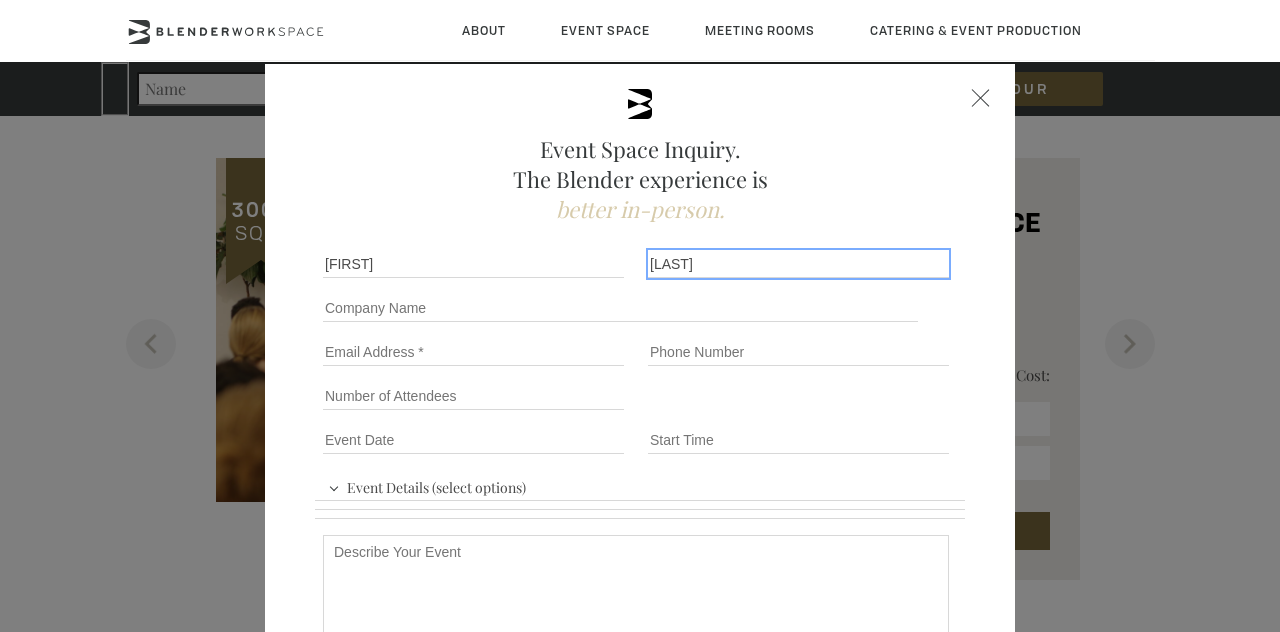 type on "[LAST]" 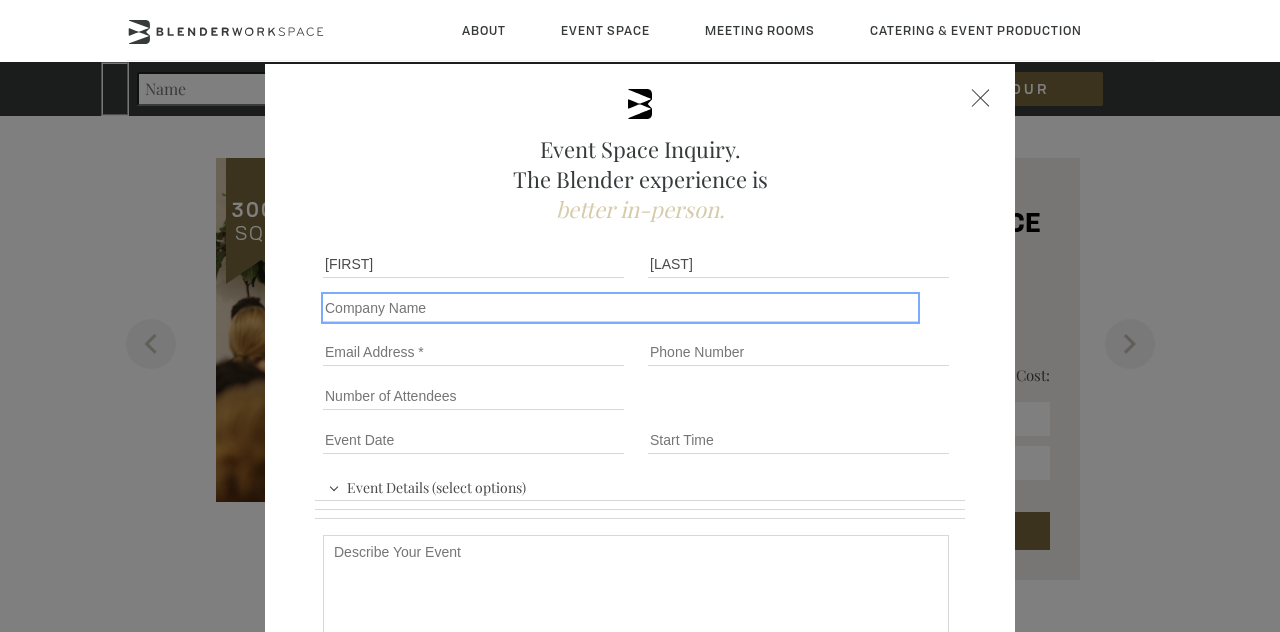 click on "Company name" at bounding box center [620, 308] 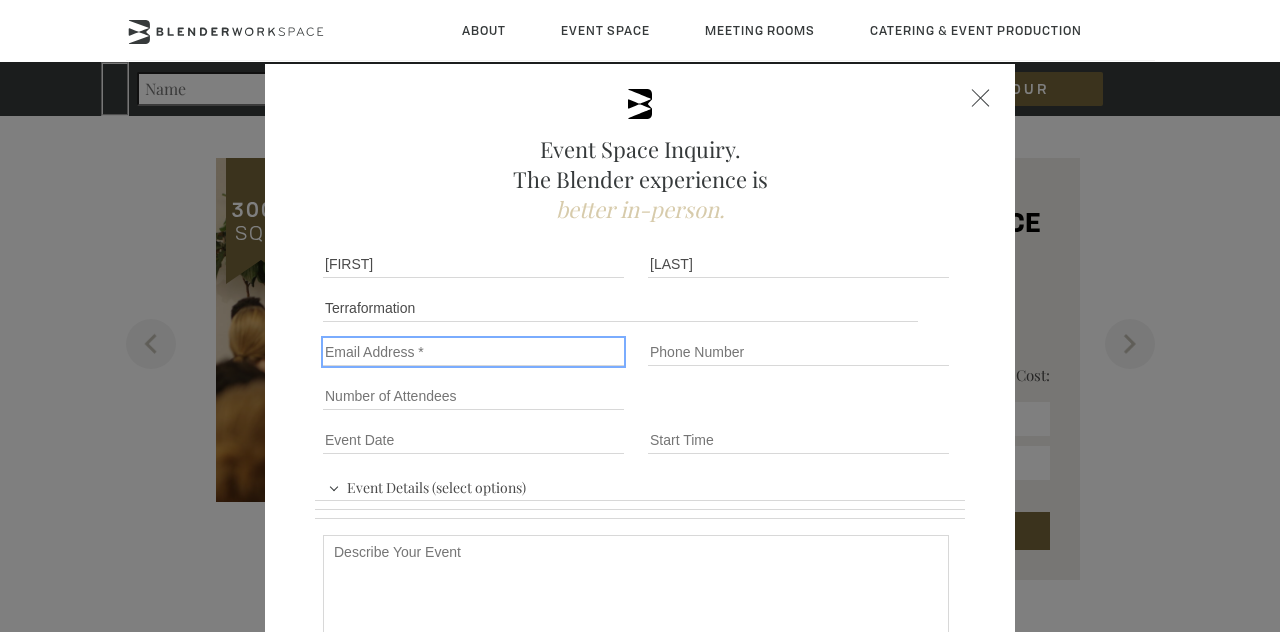 click on "Email *" at bounding box center (473, 352) 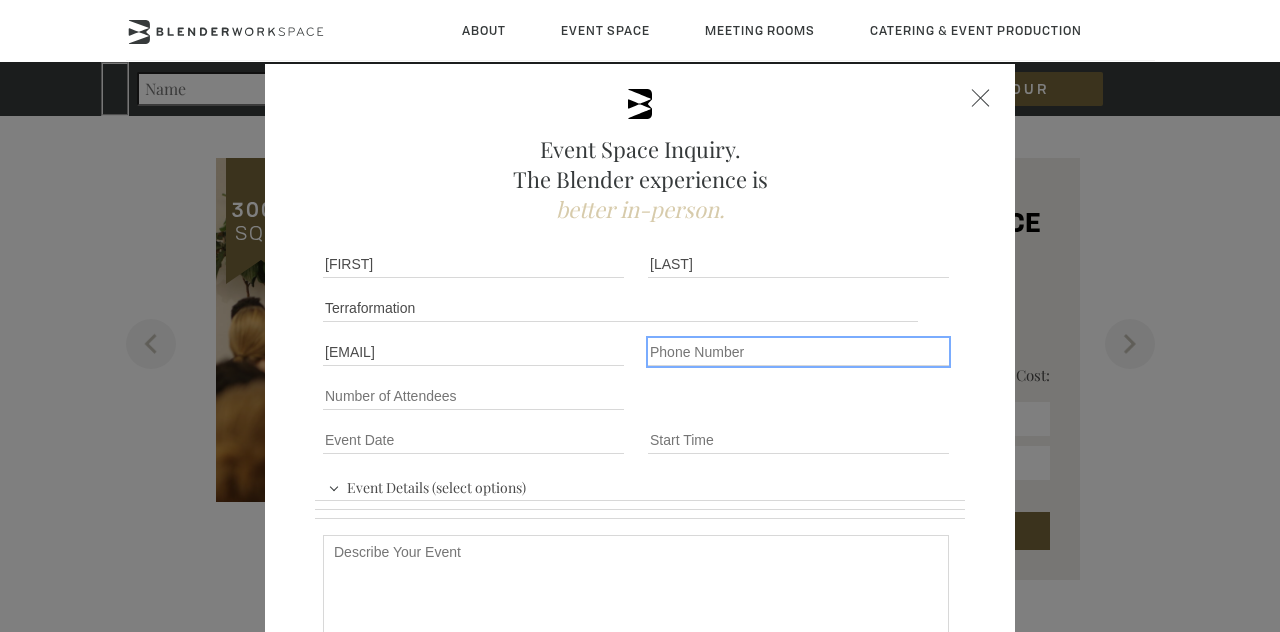 click on "Phone number" at bounding box center [798, 352] 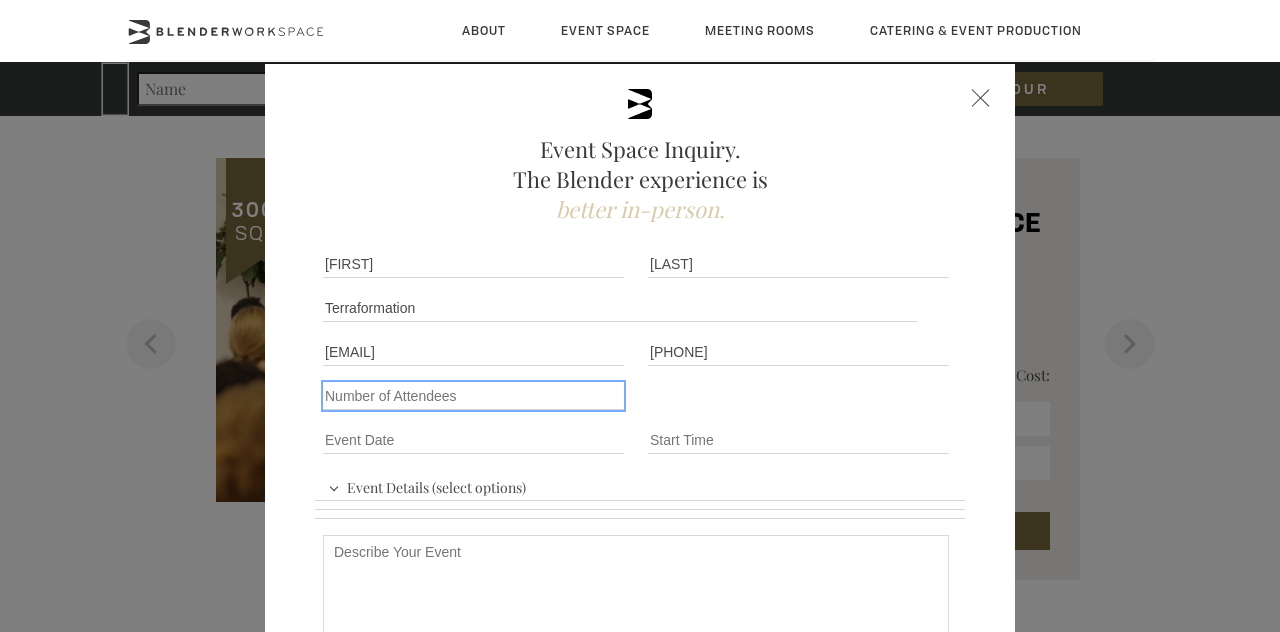 click on "Number of Attendees" at bounding box center [473, 396] 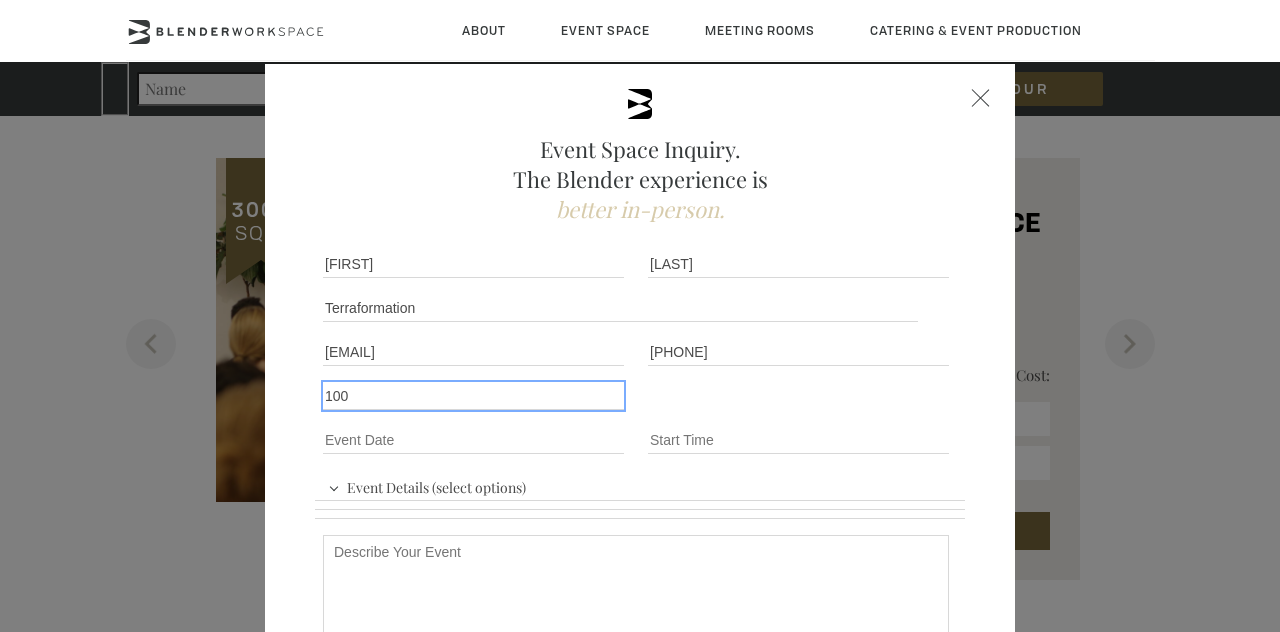 type on "100" 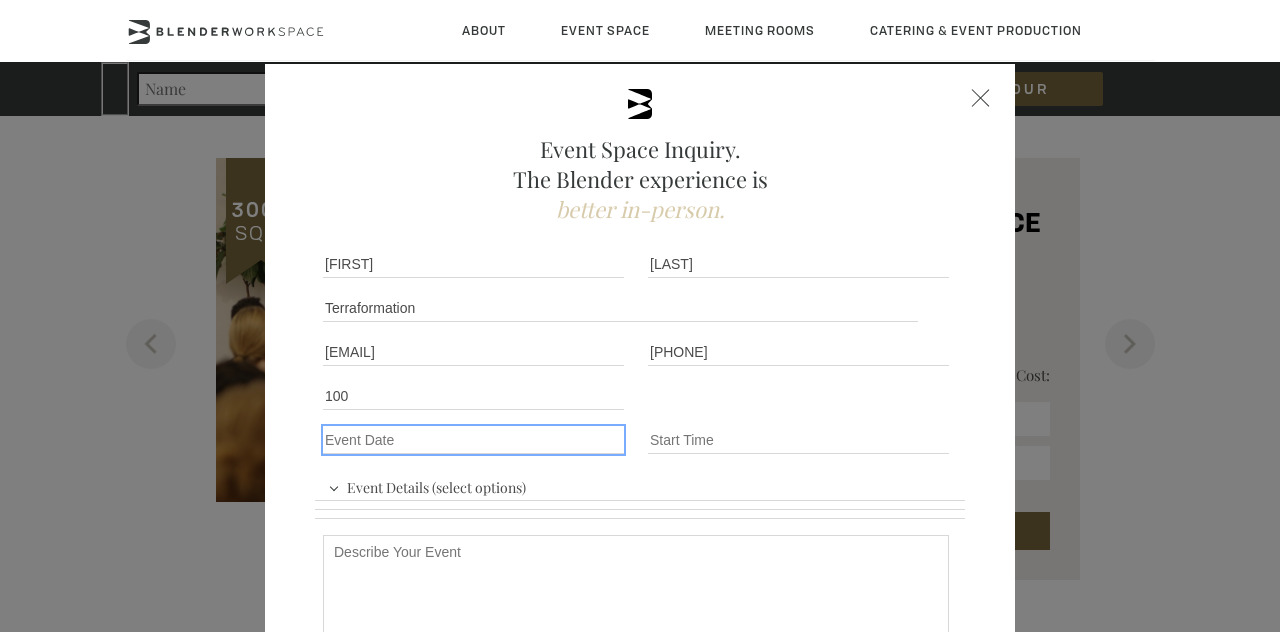 click on "Event Date *" at bounding box center [473, 440] 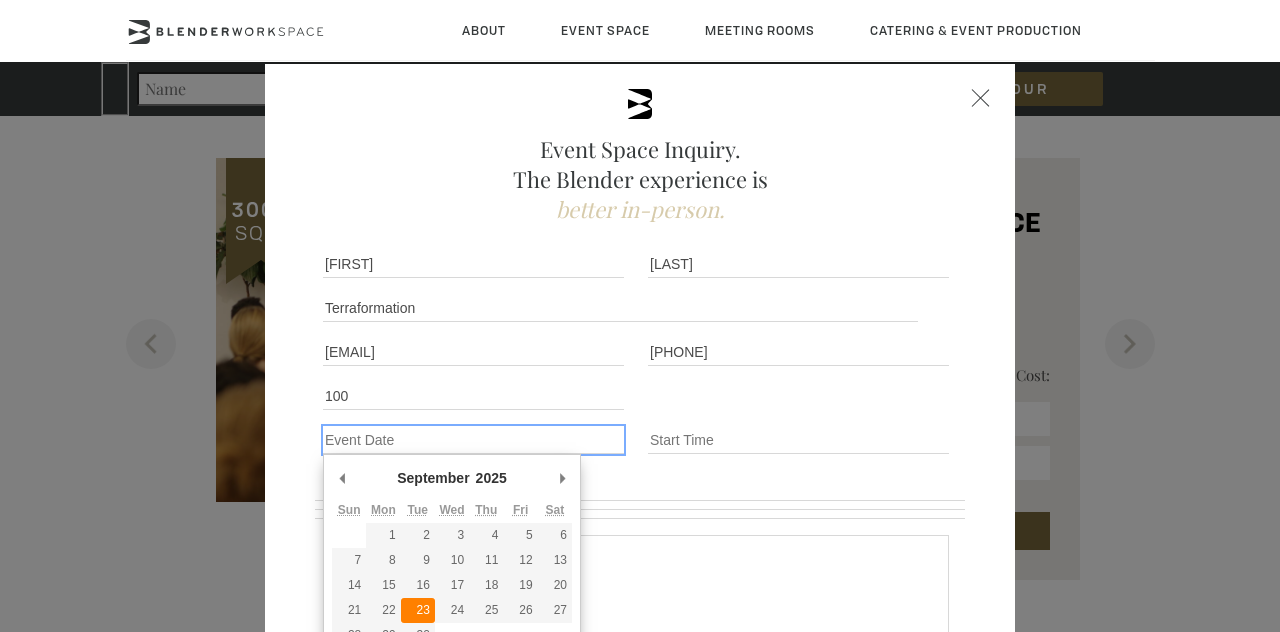 type on "[DATE]" 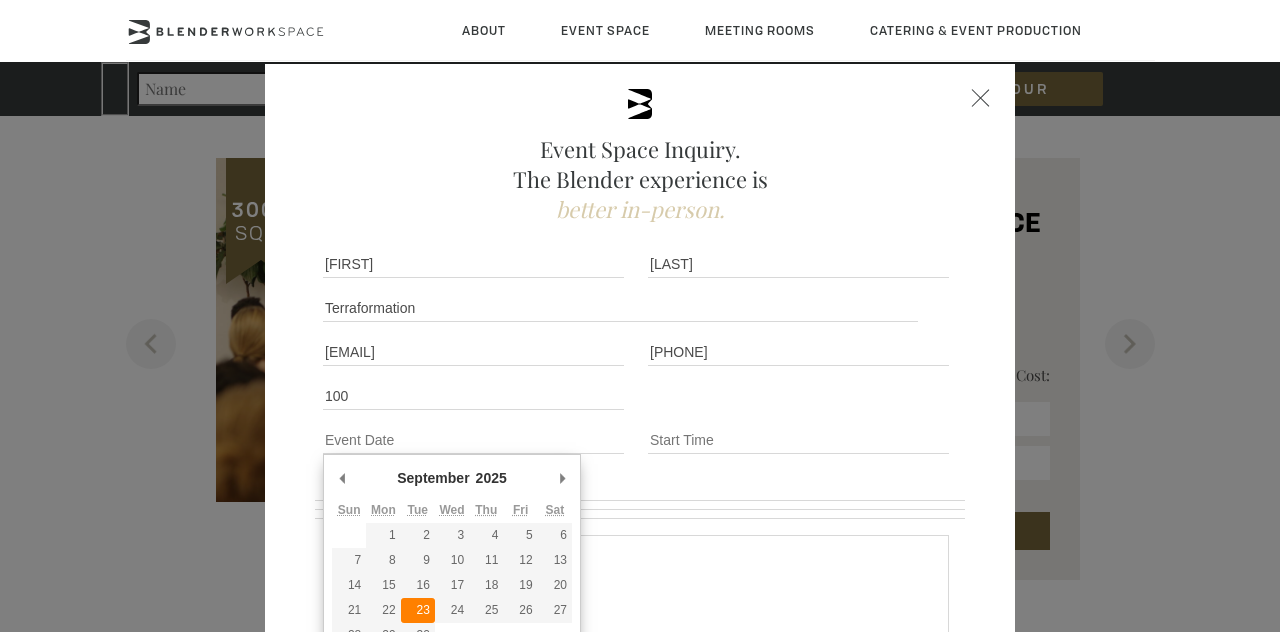 type on "[DATE]" 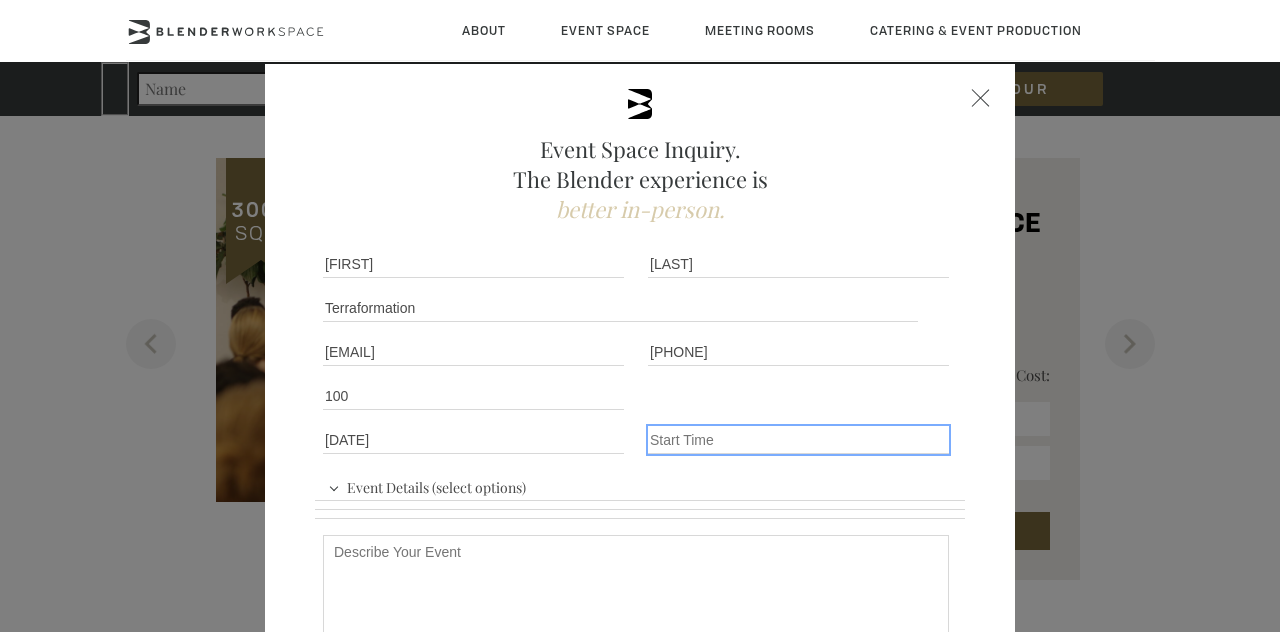 click on "Event Time" at bounding box center [798, 440] 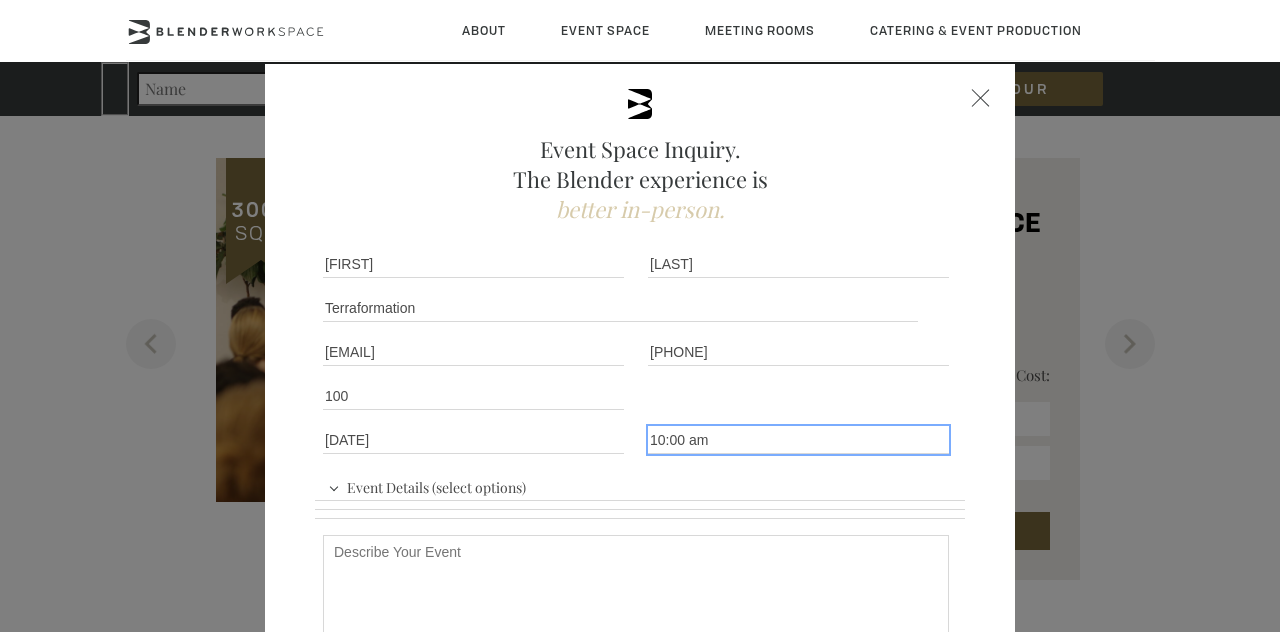 type on "10:00 am" 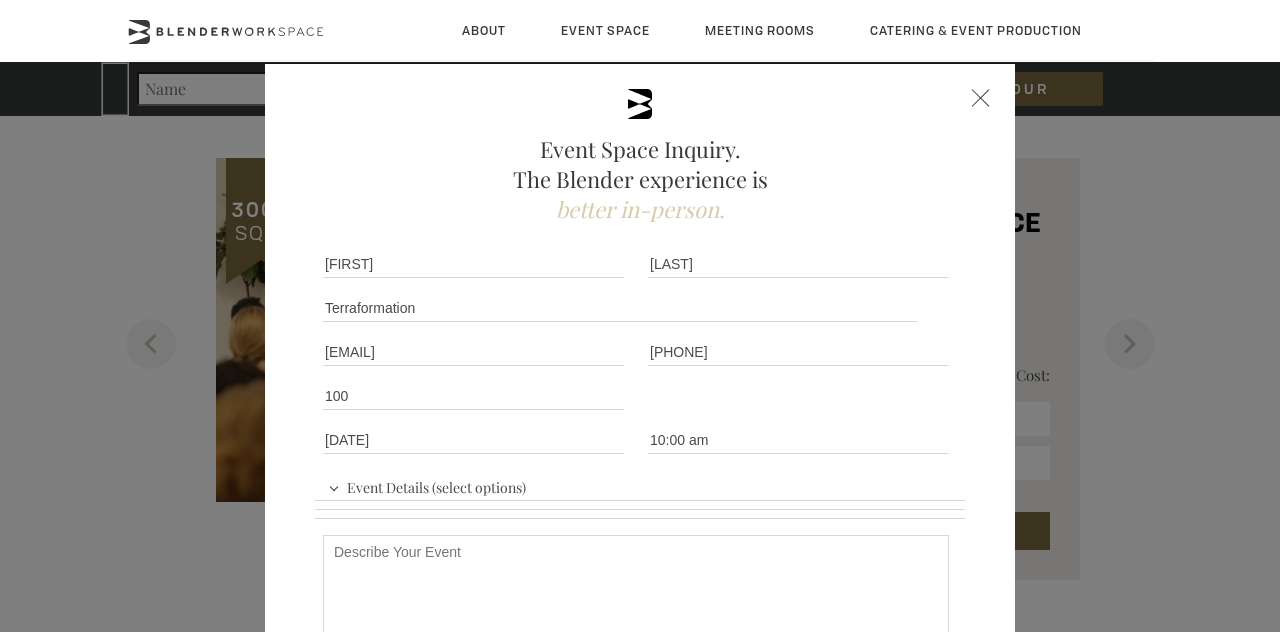 click on "Event Details (select options) Conference Workshop Product Launch Trade Show Fundraiser Reception Classroom Style Presentation Theatre Style Presentation Event Goals (select options) Event Logistics (select options)" at bounding box center (640, 490) 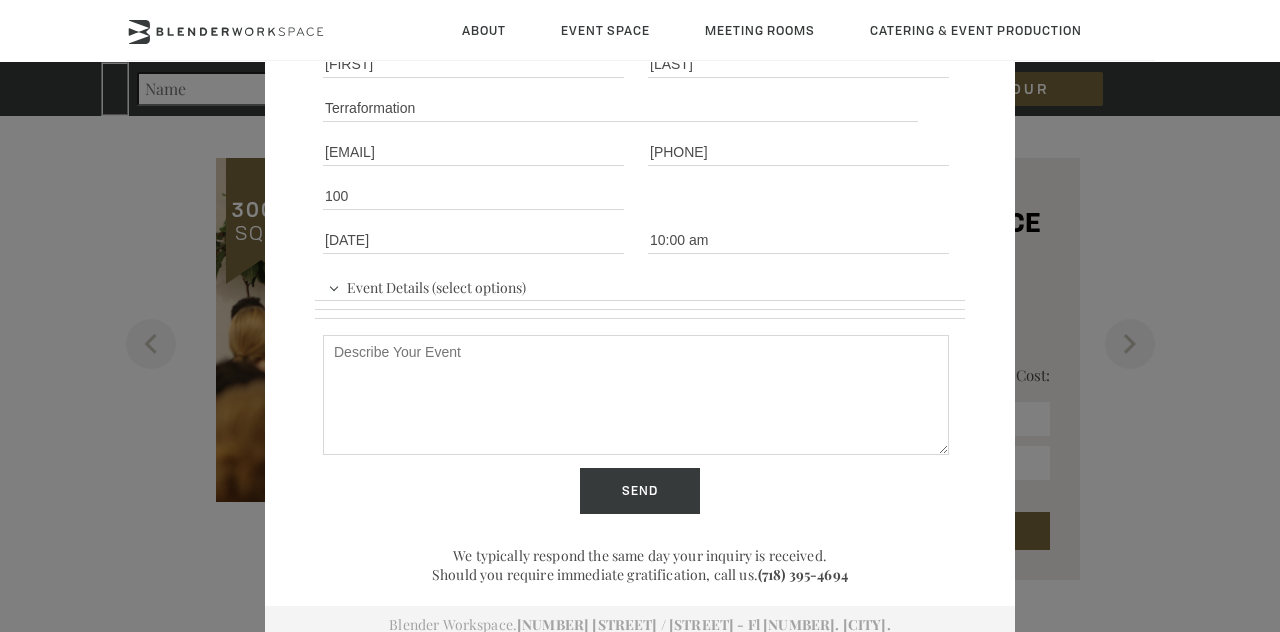 scroll, scrollTop: 203, scrollLeft: 0, axis: vertical 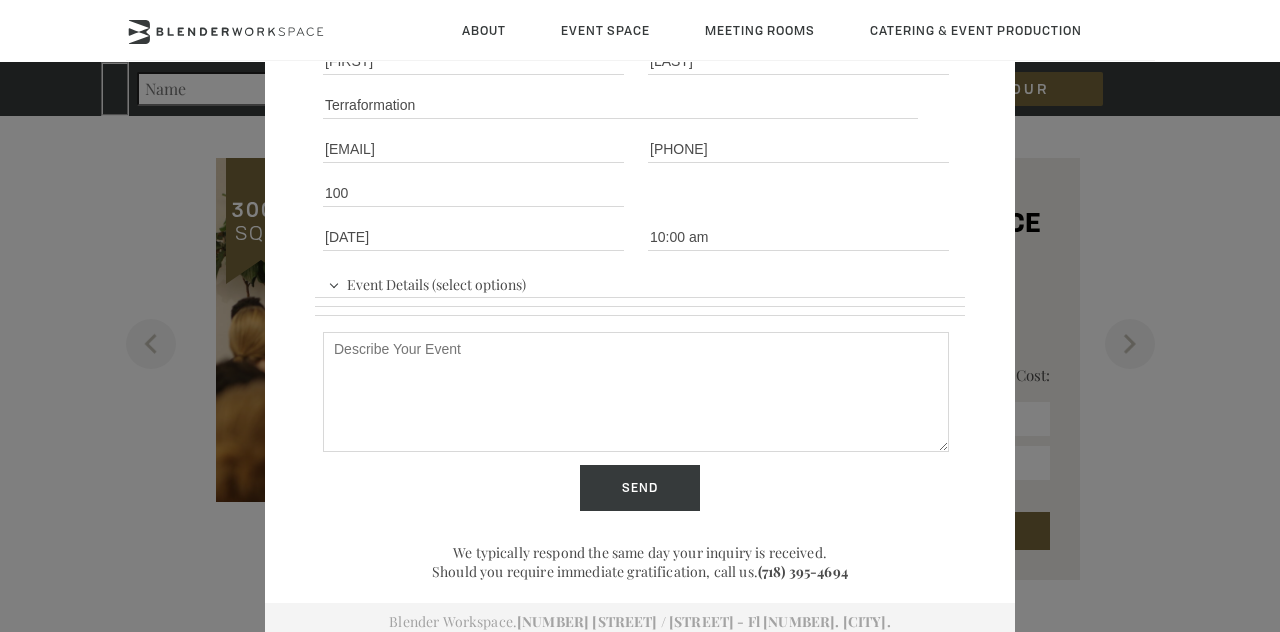 click on "Describe Your Event" at bounding box center (636, 392) 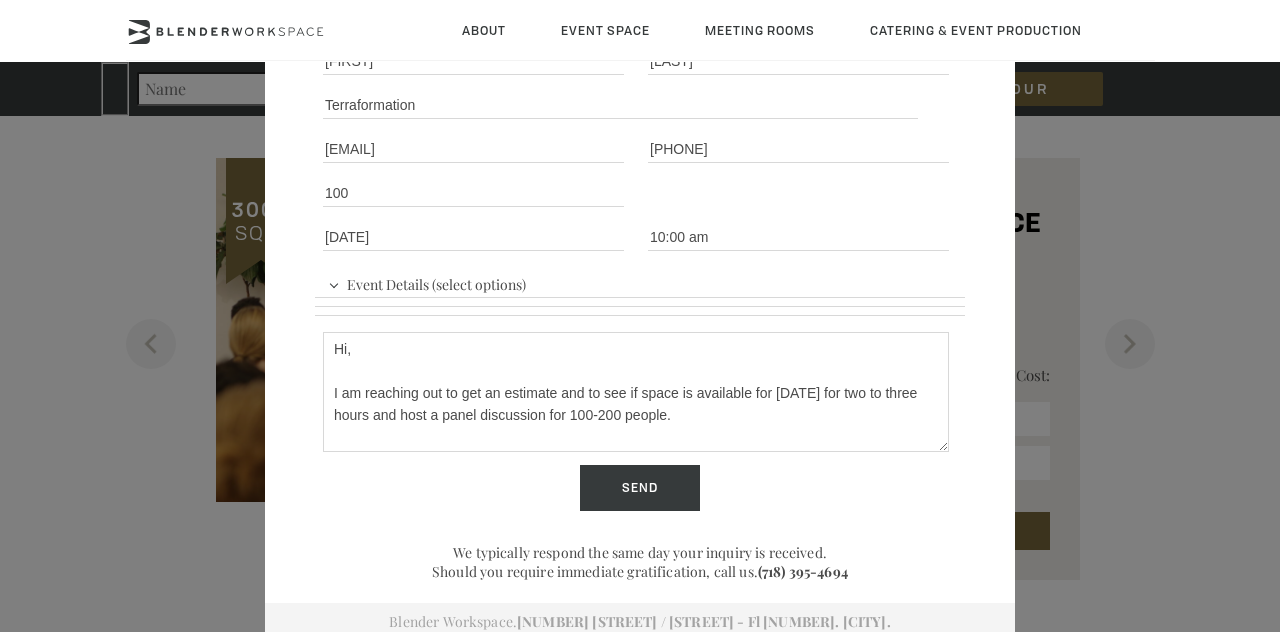 click on "Hi,
I am reaching out to get an estimate and to see if space is available for [DATE] for two to three hours and host a panel discussion for 100-200 people." at bounding box center [636, 392] 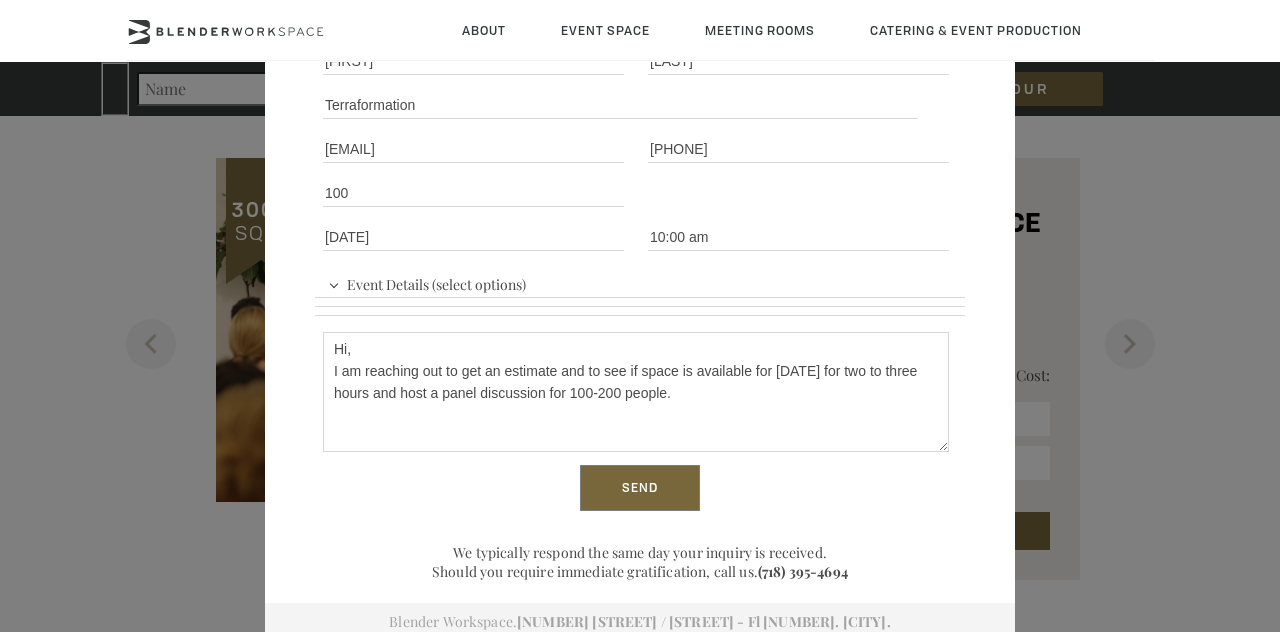 type on "Hi,
I am reaching out to get an estimate and to see if space is available for [DATE] for two to three hours and host a panel discussion for 100-200 people." 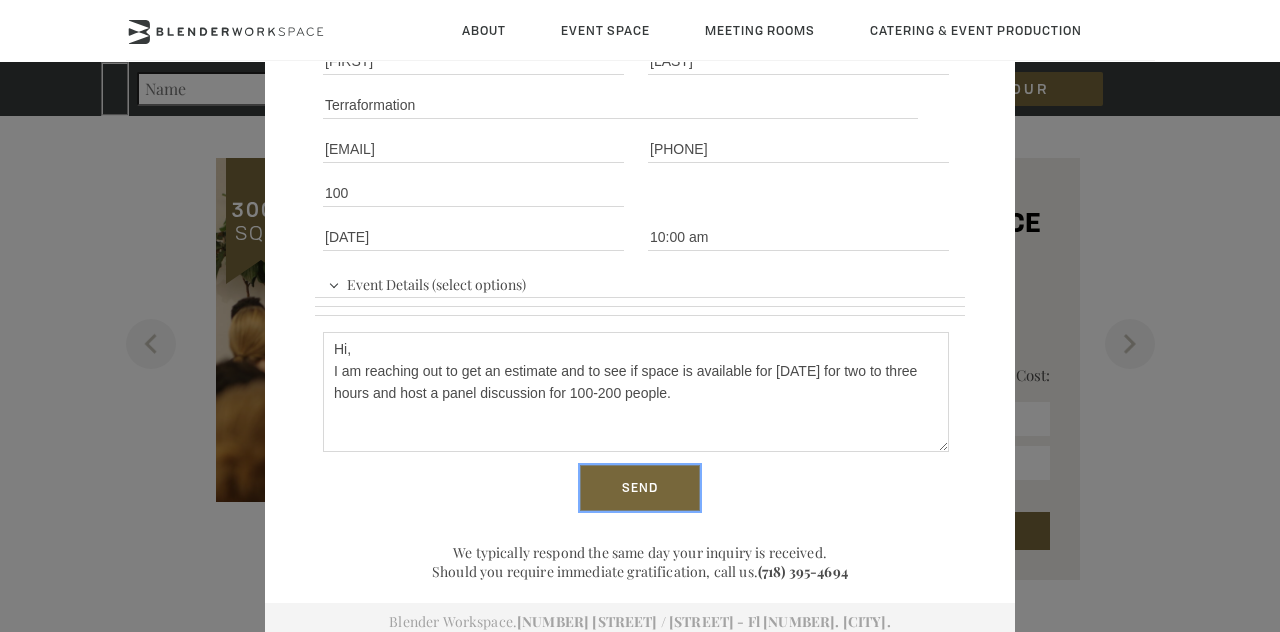 click on "Send" at bounding box center (640, 488) 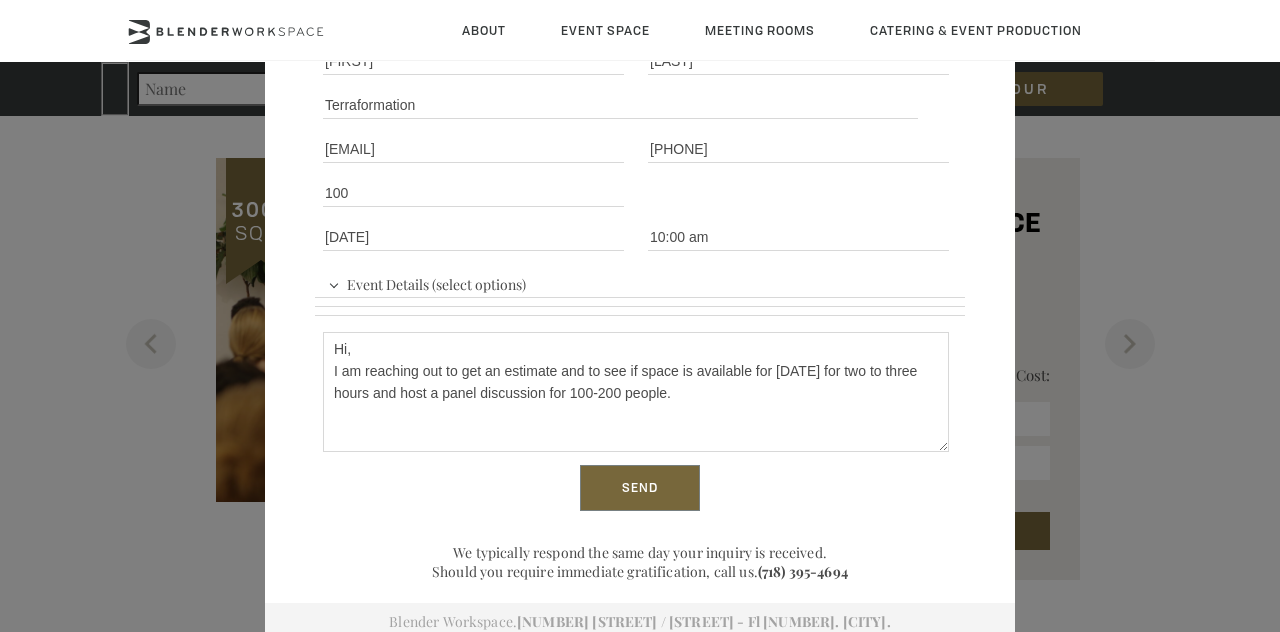 scroll, scrollTop: 0, scrollLeft: 0, axis: both 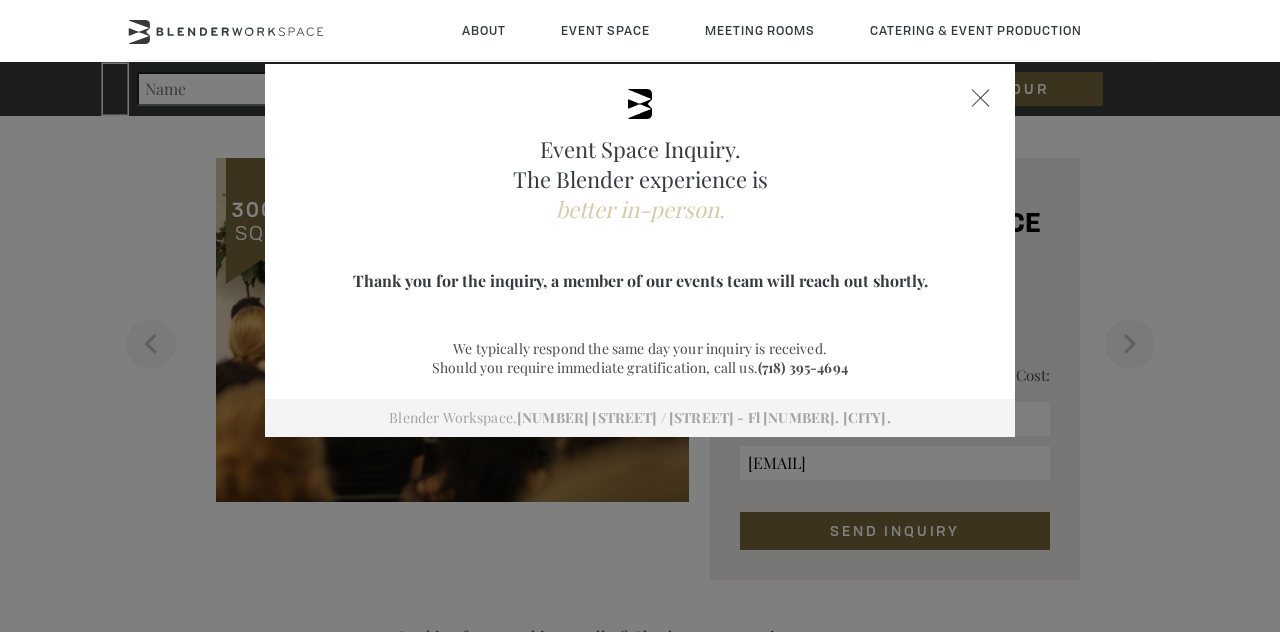 click on "Event Space Inquiry. The Blender experience is  better in-person.
[FIRST] [LAST]
[EMAIL]
Event Details  (select options)
Conference Workshop Product Launch Trade Show Fundraiser Reception Classroom Style Presentation Theatre Style Presentation
Event Goals  (select options)
Increase Brand Awareness Generate Leads Launch a New Product Celebrate a Milestone Network with Industry Peers Build Relationships Promote a Social Cause Educating Attendees
Event Logistics  (select options)
Audio/Visual Presentation Breakout Rooms Breakfast Lunch Dinner Dessert Hor d'oeuvres Wine Beer Spirits & Mixers Specialty Cocktails
Send
Thank you for the inquiry, a member of our events team will reach out shortly.
We typically respond the same day your inquiry is received.
Should you require immediate gratification,
call us." at bounding box center (640, 316) 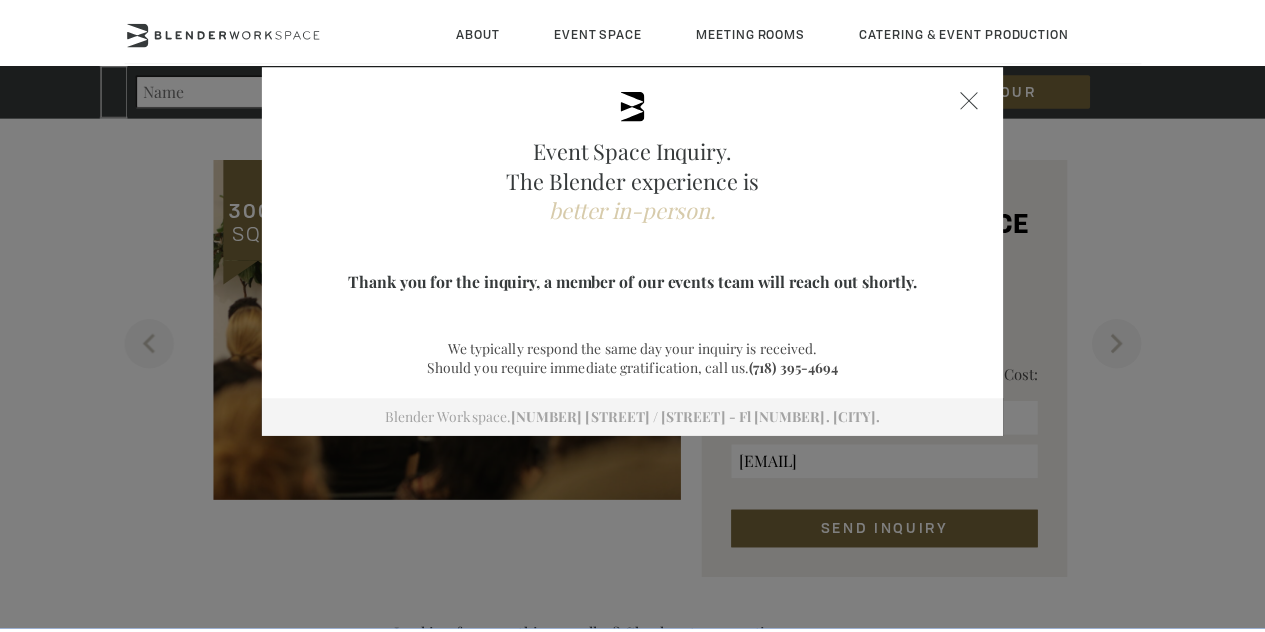 scroll, scrollTop: 1130, scrollLeft: 0, axis: vertical 